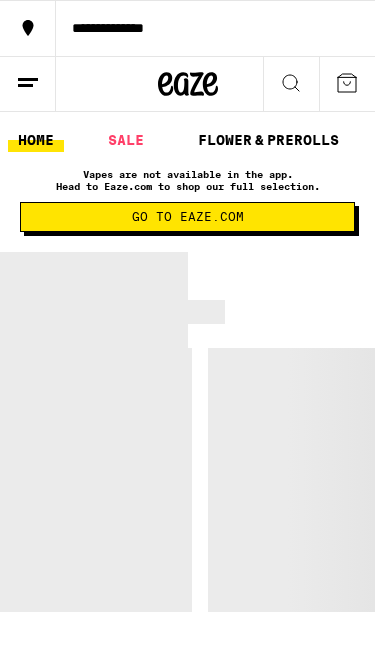 scroll, scrollTop: 0, scrollLeft: 0, axis: both 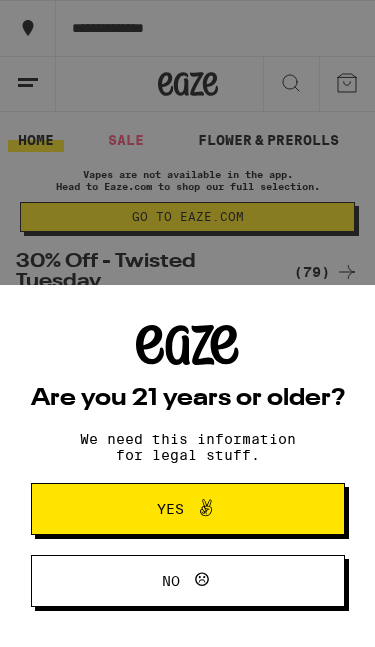 click on "Yes" at bounding box center (188, 509) 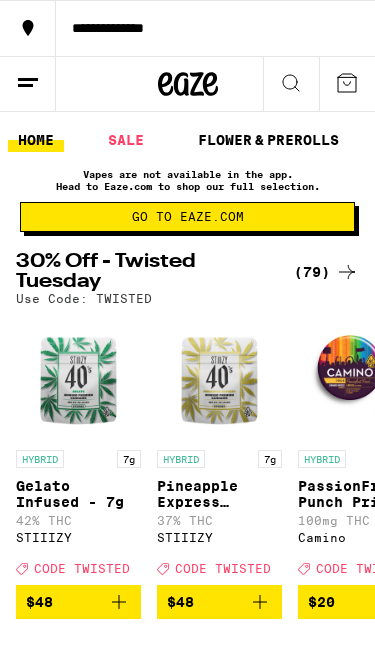 scroll, scrollTop: 0, scrollLeft: 0, axis: both 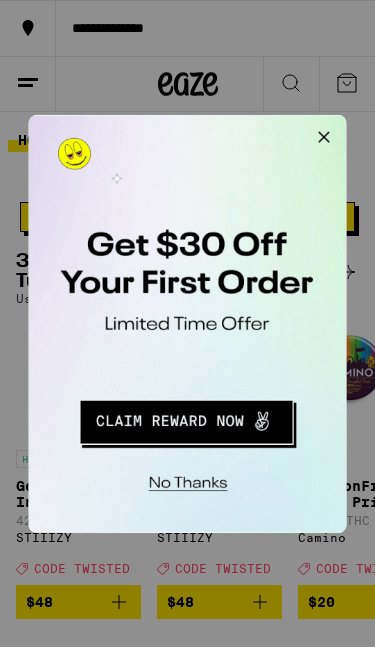 click on "No thanks" at bounding box center [160, 437] 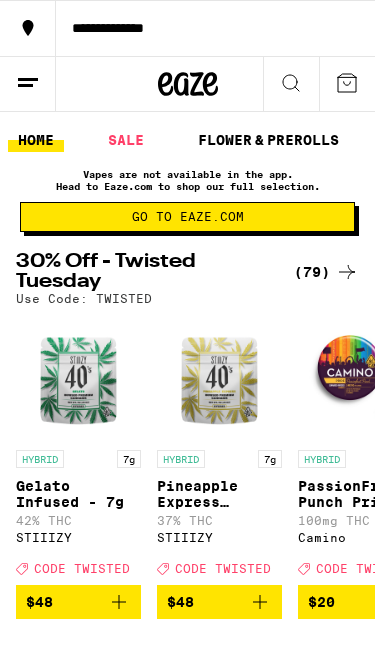 scroll, scrollTop: 0, scrollLeft: 0, axis: both 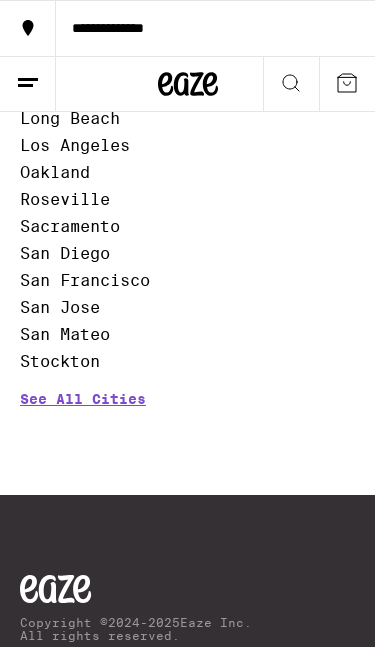 click on "Top Brands" at bounding box center (170, -4) 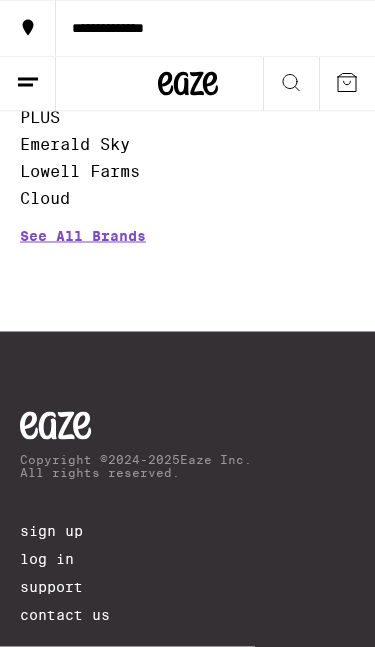 scroll, scrollTop: 5609, scrollLeft: 0, axis: vertical 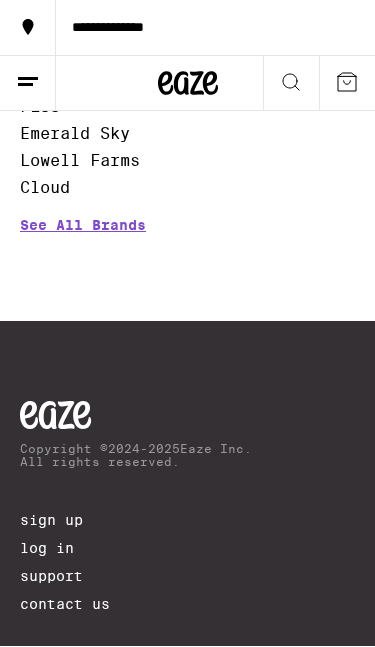 click on "See All Brands" at bounding box center (83, 255) 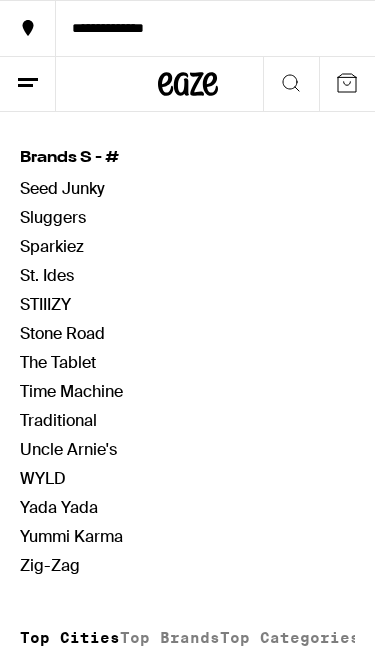 scroll, scrollTop: 1829, scrollLeft: 0, axis: vertical 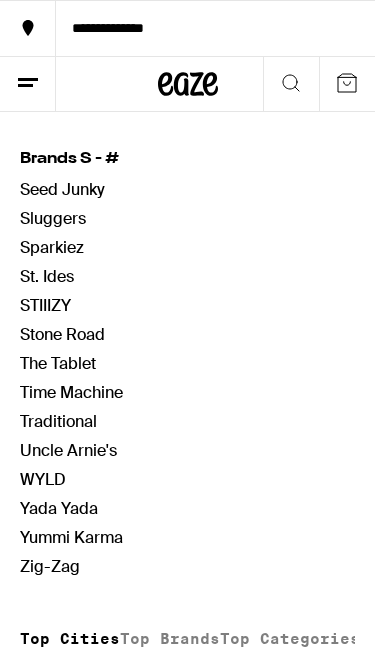 click on "Time Machine" at bounding box center [71, 392] 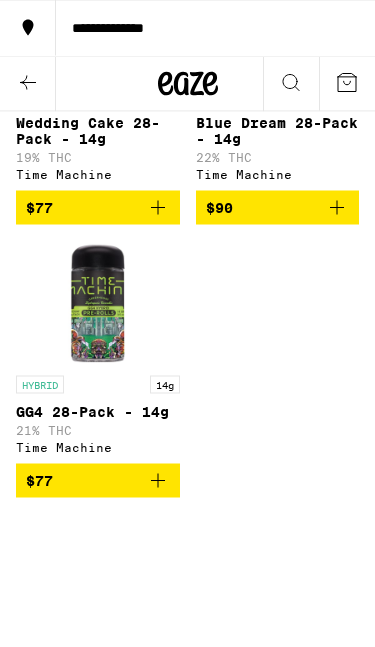 scroll, scrollTop: 1443, scrollLeft: 0, axis: vertical 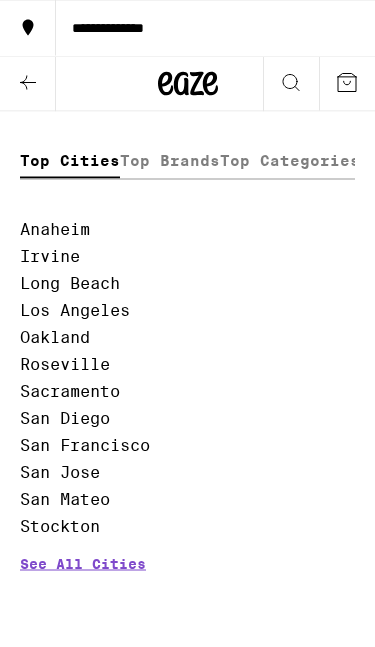 click on "Top Brands" at bounding box center [170, 161] 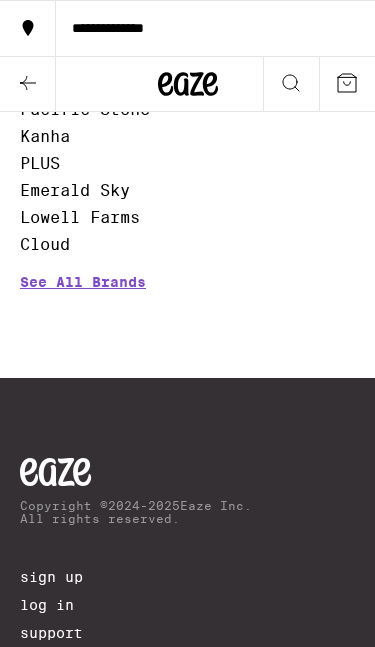 scroll, scrollTop: 2741, scrollLeft: 0, axis: vertical 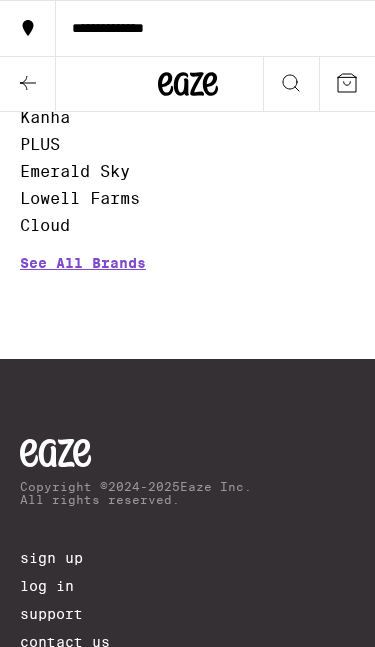 click on "See All Brands" at bounding box center (83, 292) 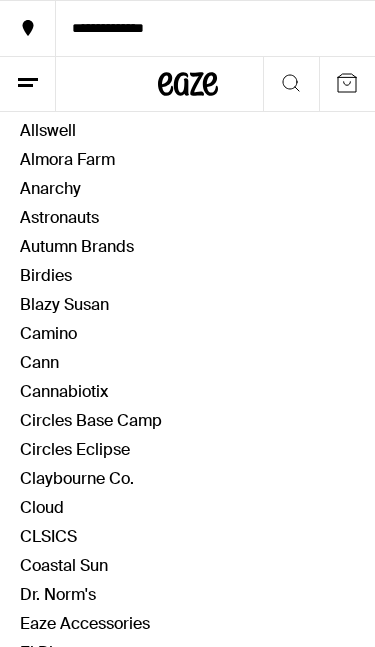 scroll, scrollTop: 211, scrollLeft: 0, axis: vertical 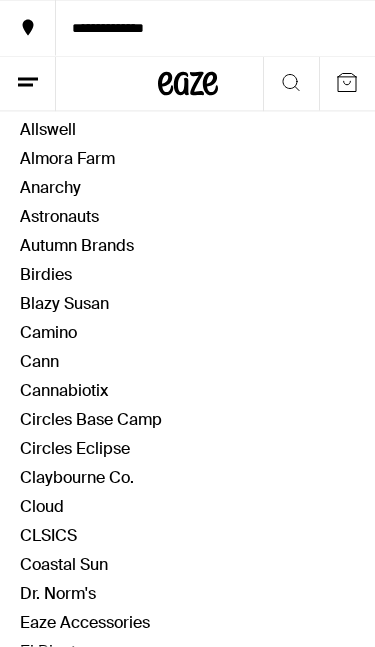 click on "Coastal Sun" at bounding box center (64, 564) 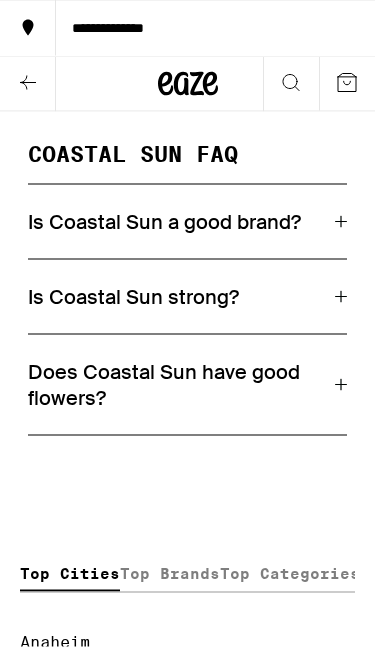 scroll, scrollTop: 976, scrollLeft: 0, axis: vertical 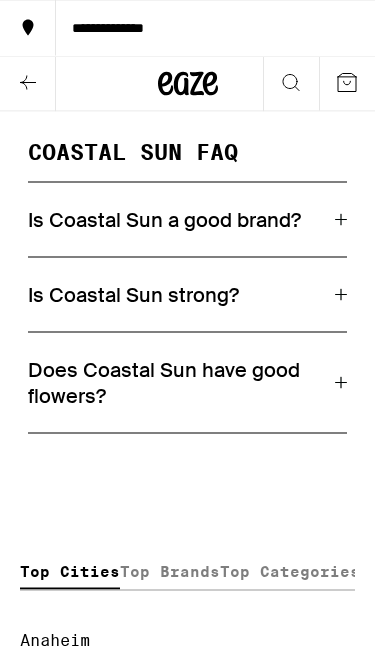 click on "Top Brands" at bounding box center [170, 572] 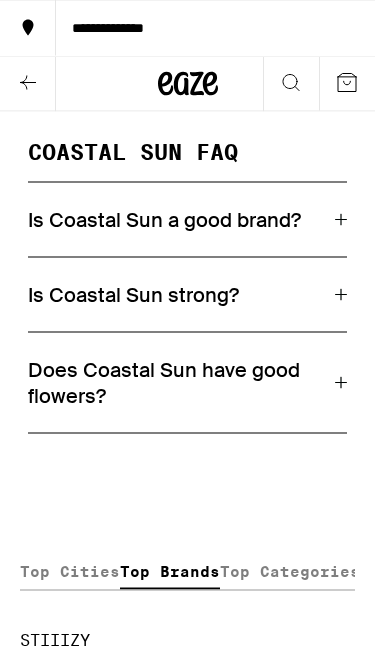 scroll, scrollTop: 977, scrollLeft: 0, axis: vertical 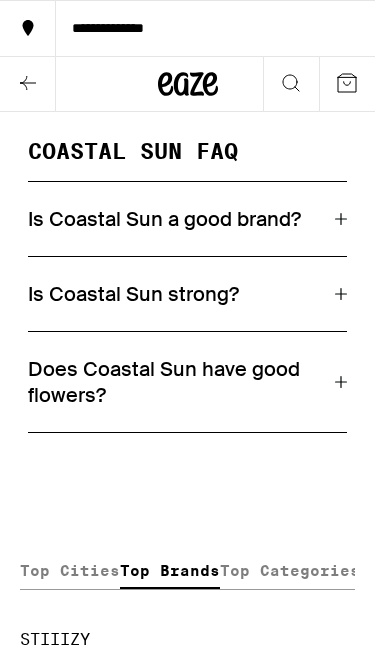 click on "Top Brands" at bounding box center [170, 571] 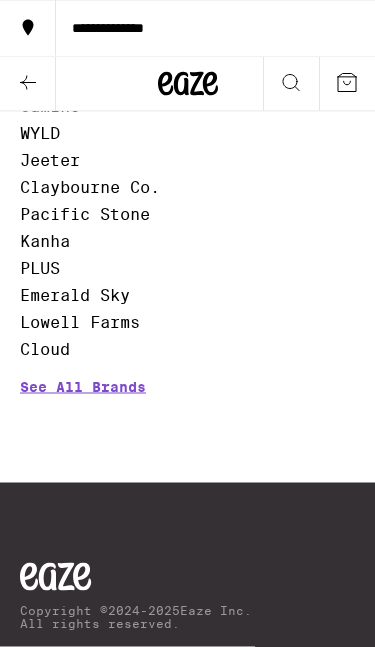 scroll, scrollTop: 1565, scrollLeft: 0, axis: vertical 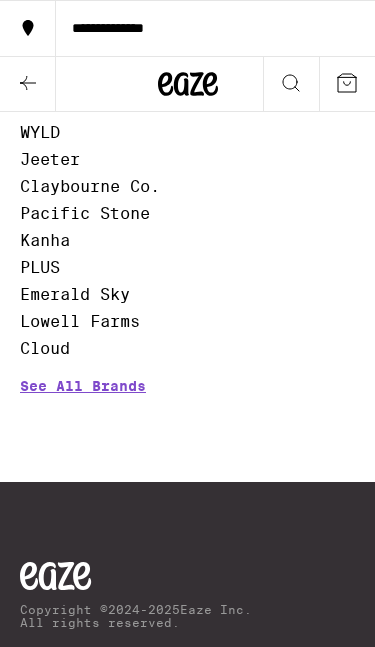 click on "See All Brands" at bounding box center [83, 415] 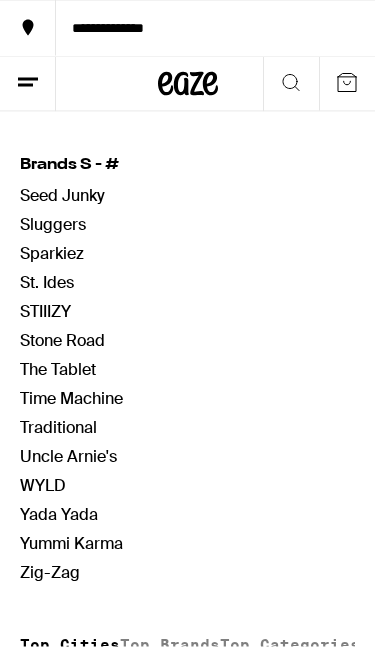 scroll, scrollTop: 1824, scrollLeft: 0, axis: vertical 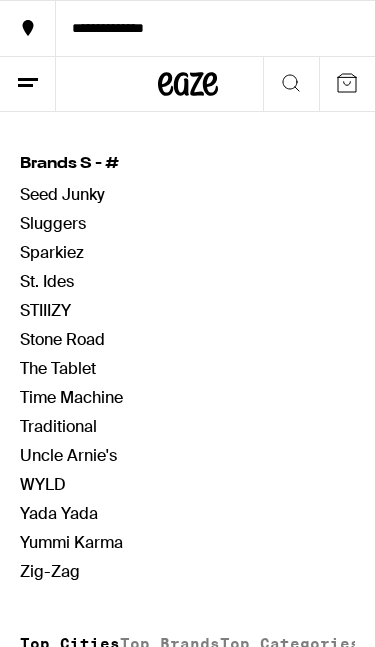 click on "STIIIZY" at bounding box center [45, 310] 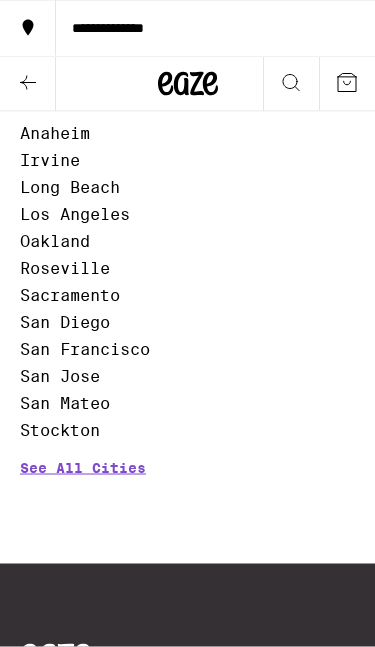 scroll, scrollTop: 6233, scrollLeft: 0, axis: vertical 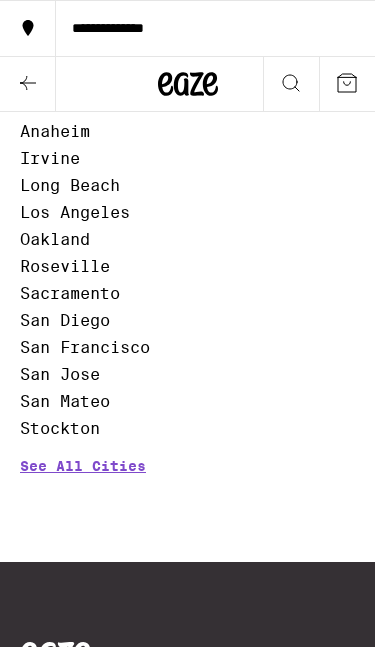 click on "Top Categories" at bounding box center [290, 63] 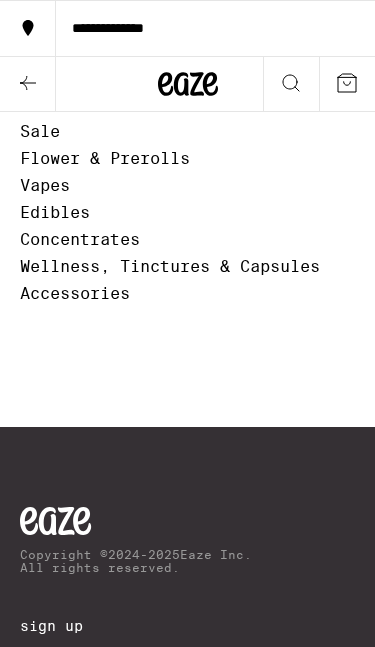 click on "Vapes" at bounding box center [45, 185] 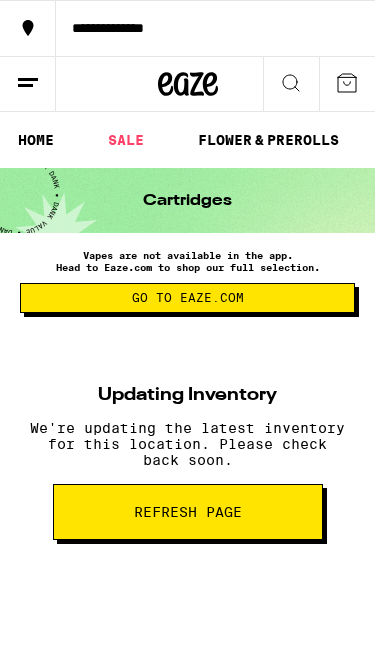 scroll, scrollTop: 0, scrollLeft: 0, axis: both 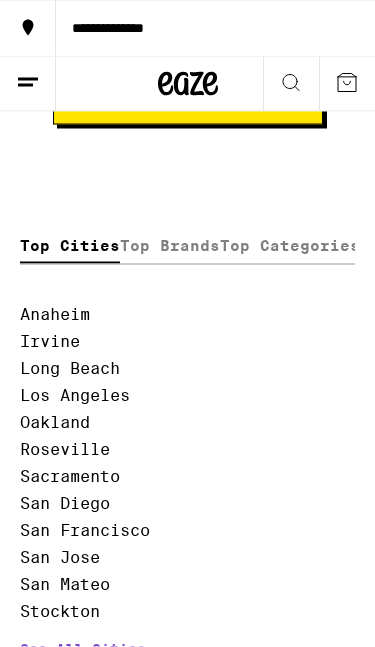 click on "Top Categories" at bounding box center (290, 246) 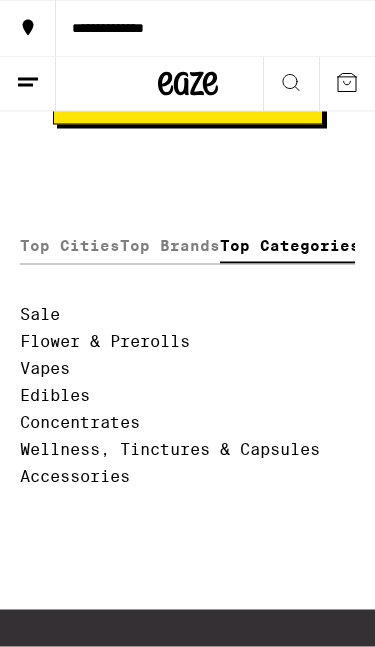 scroll, scrollTop: 416, scrollLeft: 0, axis: vertical 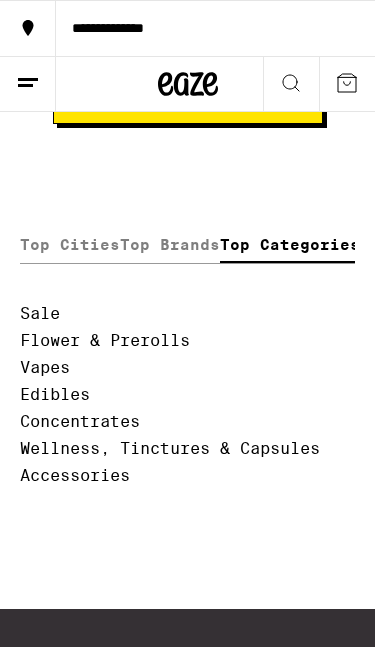 click on "Concentrates" at bounding box center [80, 421] 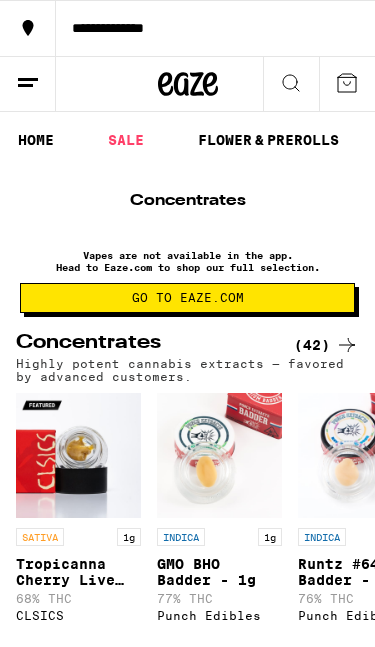 scroll, scrollTop: 0, scrollLeft: 0, axis: both 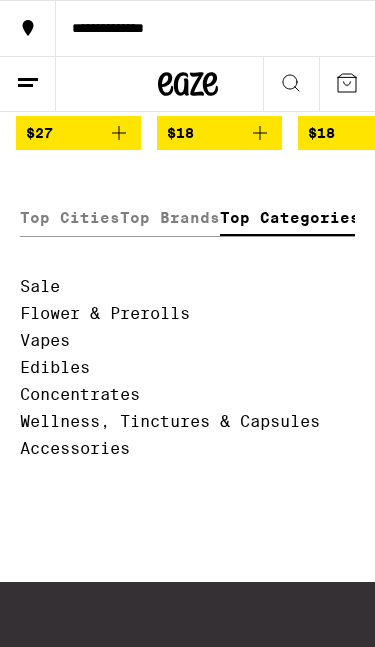 click on "Flower & Prerolls" at bounding box center [105, 313] 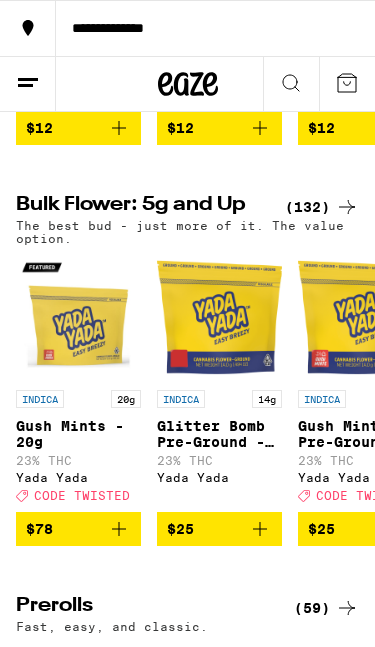 scroll, scrollTop: 0, scrollLeft: 0, axis: both 